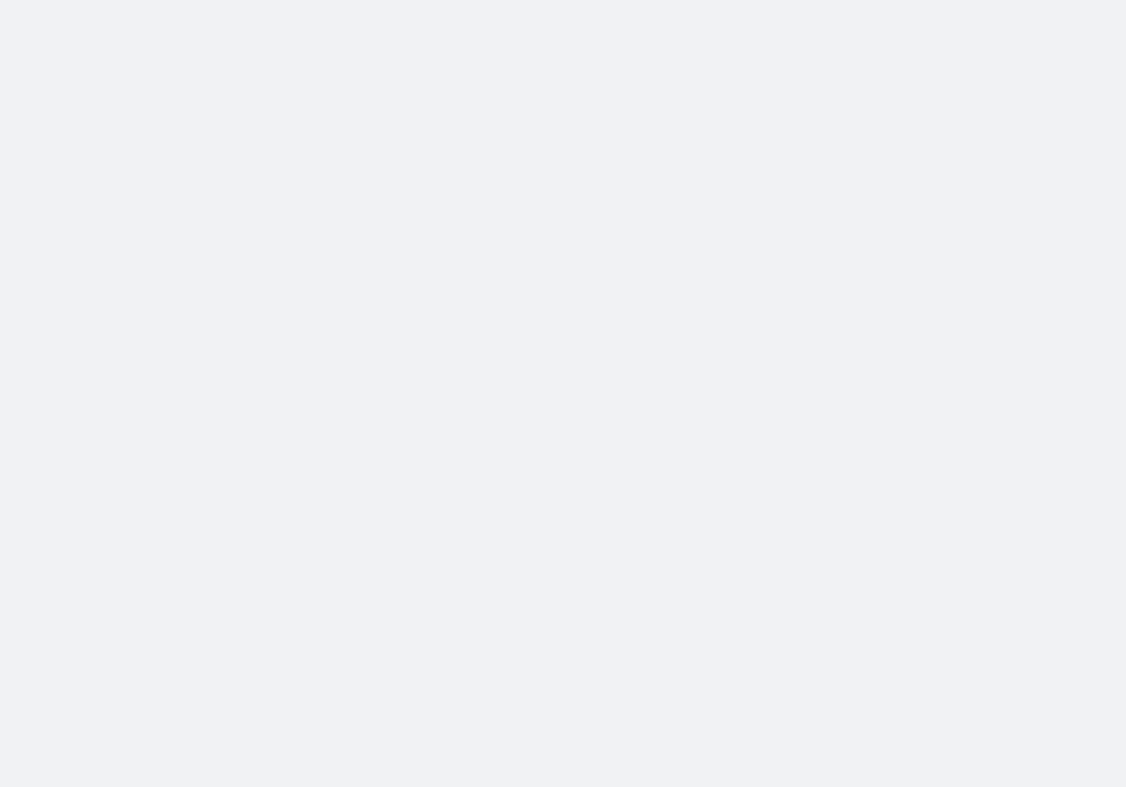 scroll, scrollTop: 0, scrollLeft: 0, axis: both 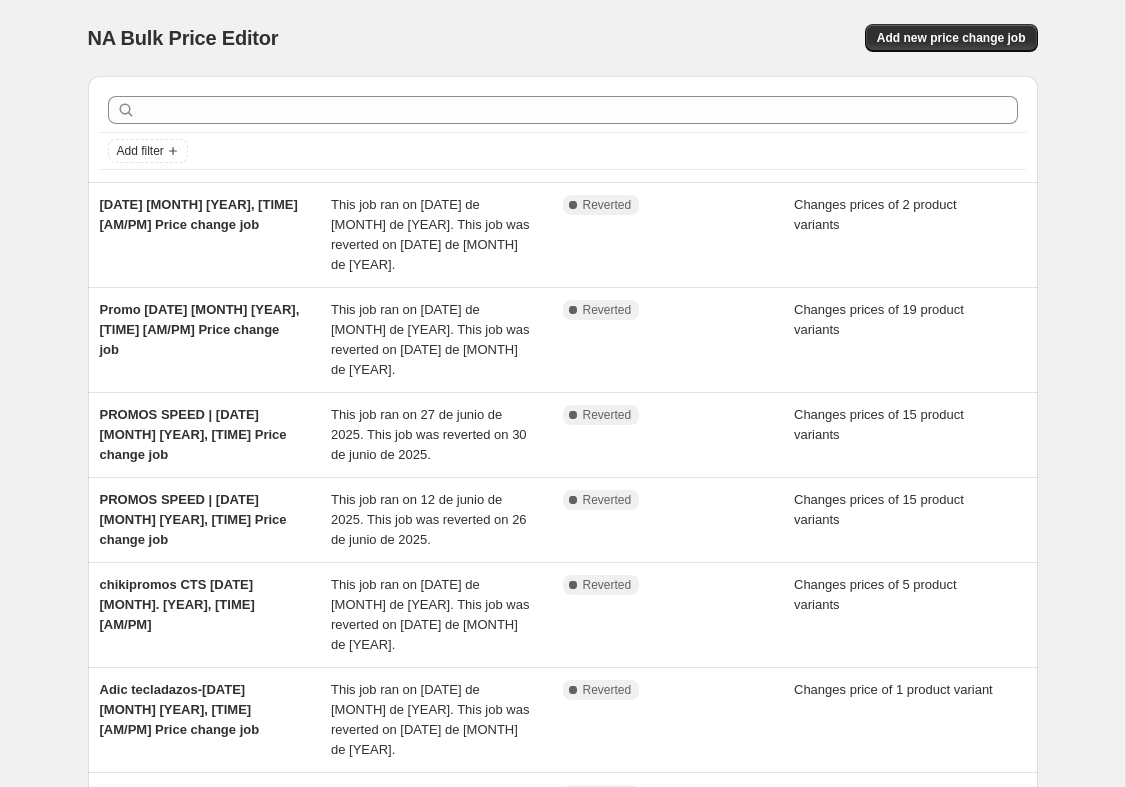 click on "Changes prices of 19 product variants" at bounding box center (910, 340) 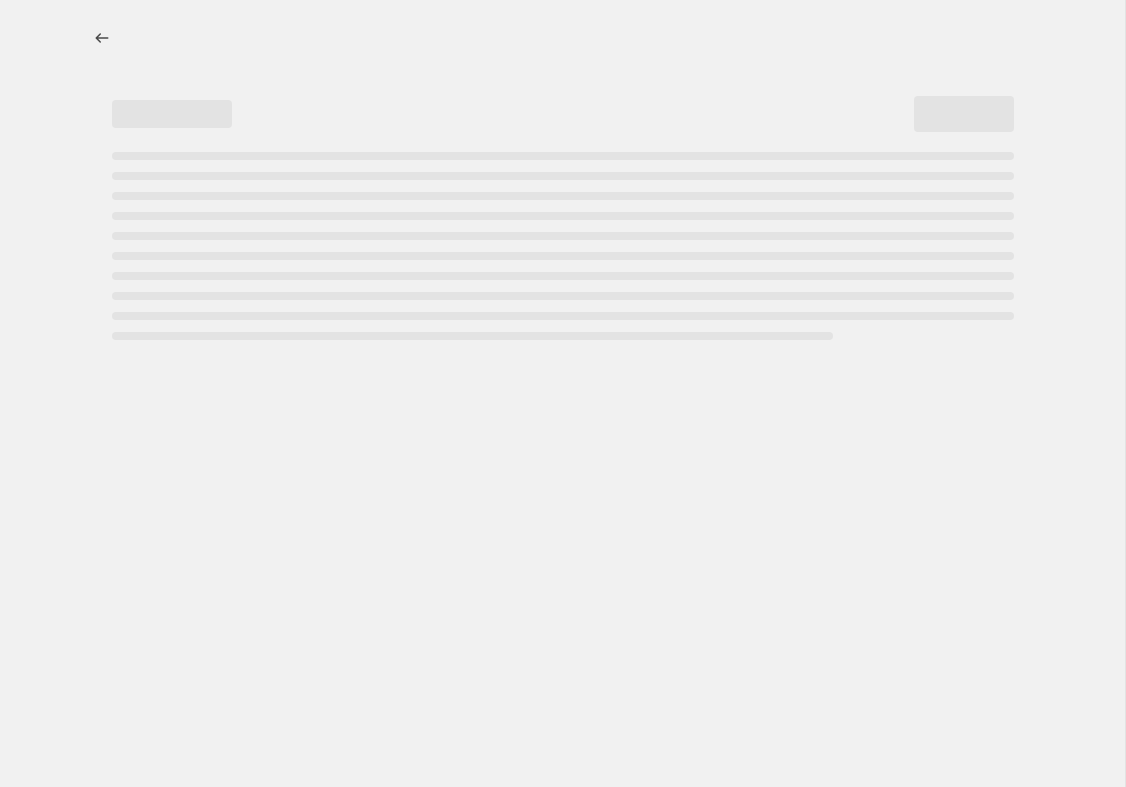 select on "collection" 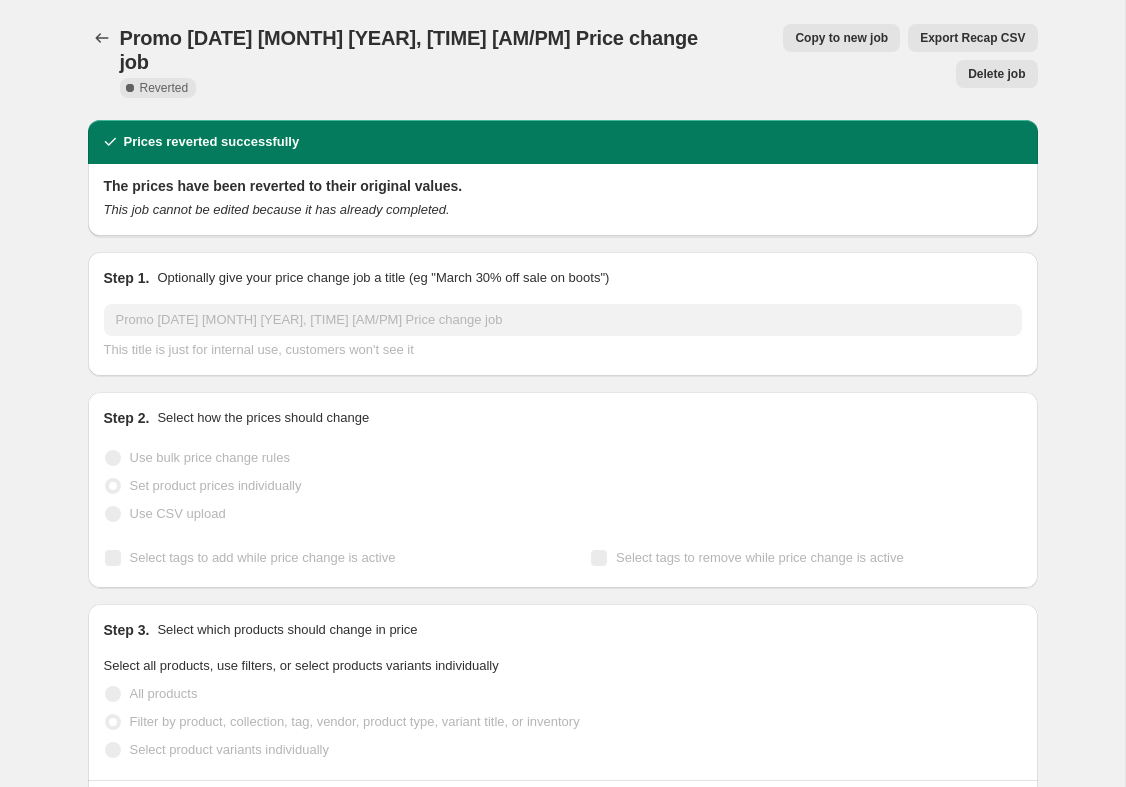 click on "Copy to new job" at bounding box center (841, 38) 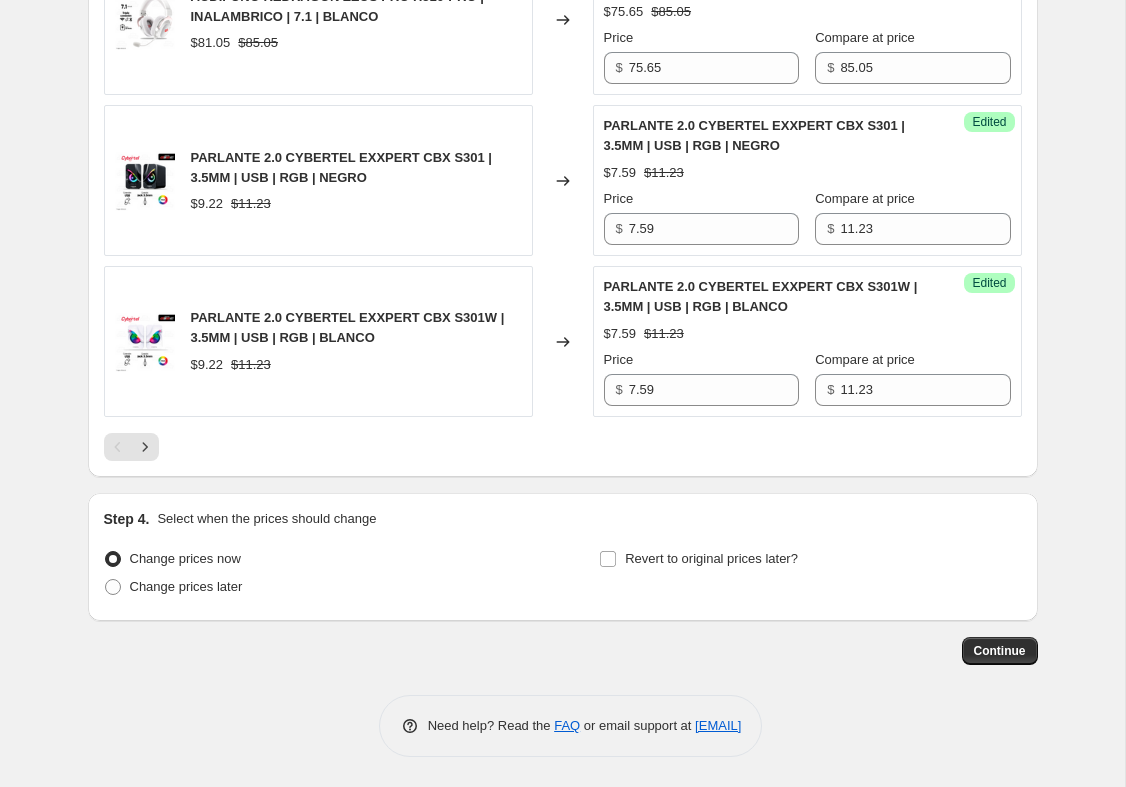 scroll, scrollTop: 3724, scrollLeft: 0, axis: vertical 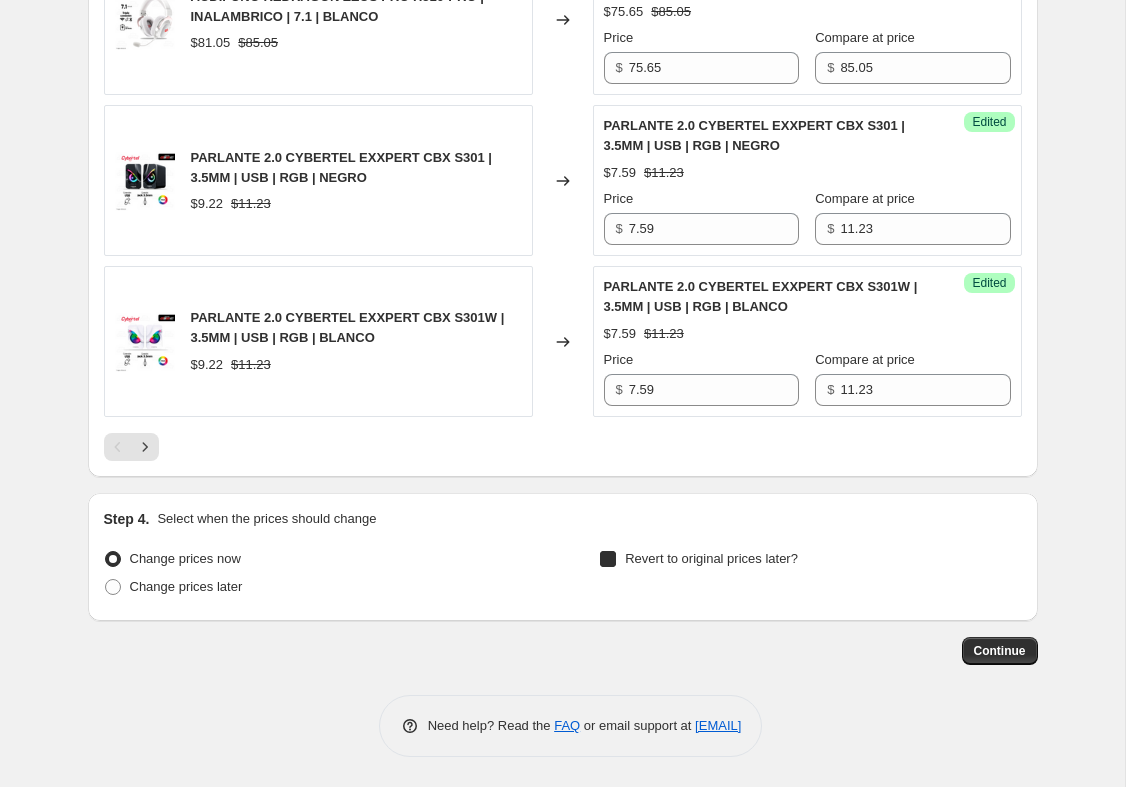 checkbox on "true" 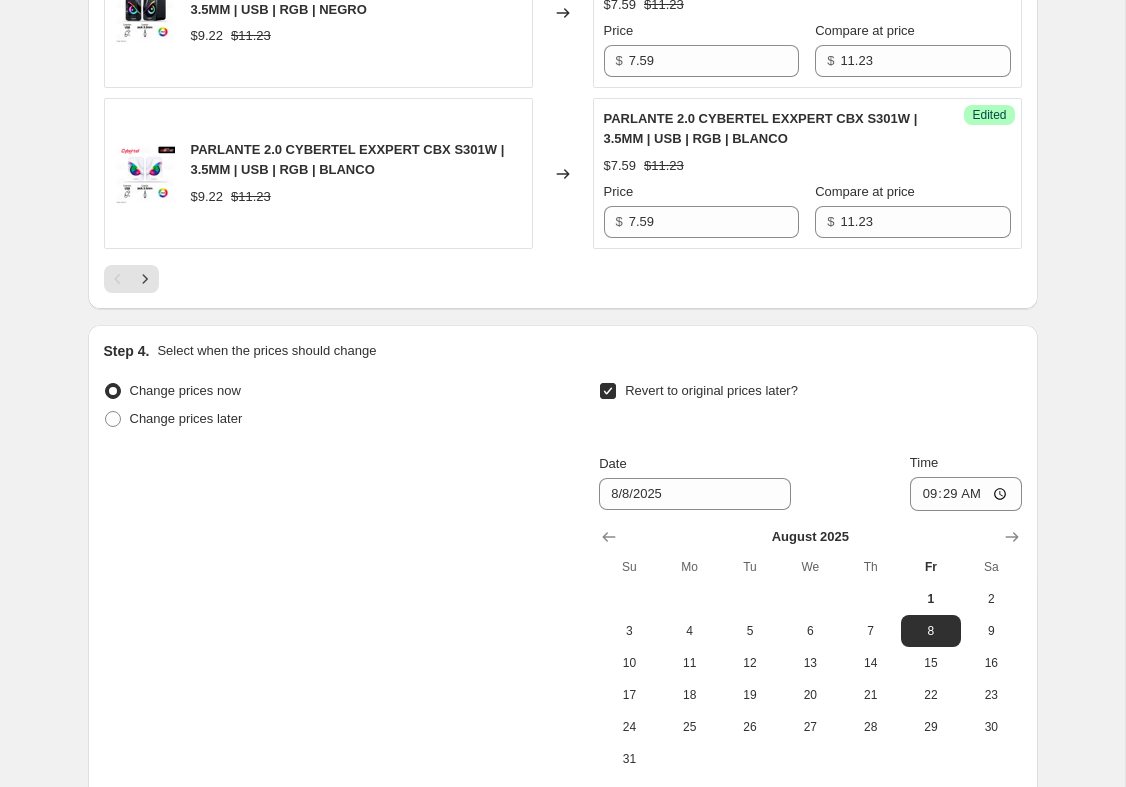 scroll, scrollTop: 3870, scrollLeft: 0, axis: vertical 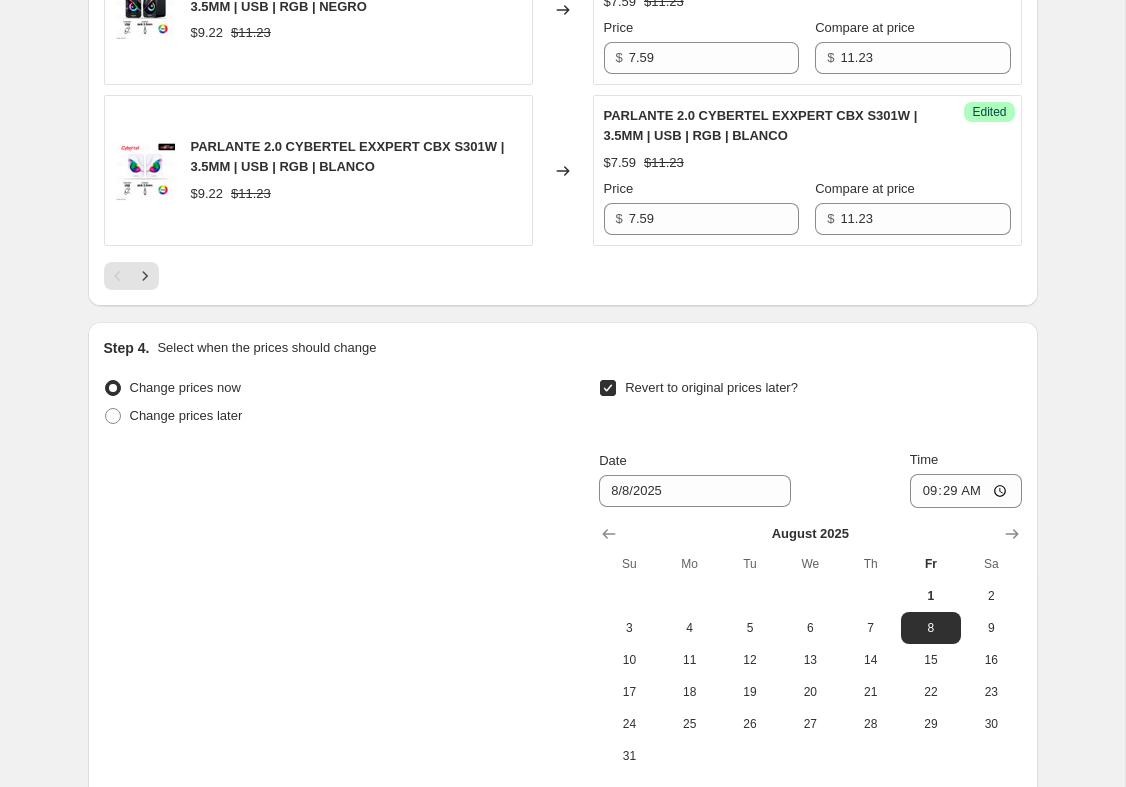 click on "3" at bounding box center [629, 628] 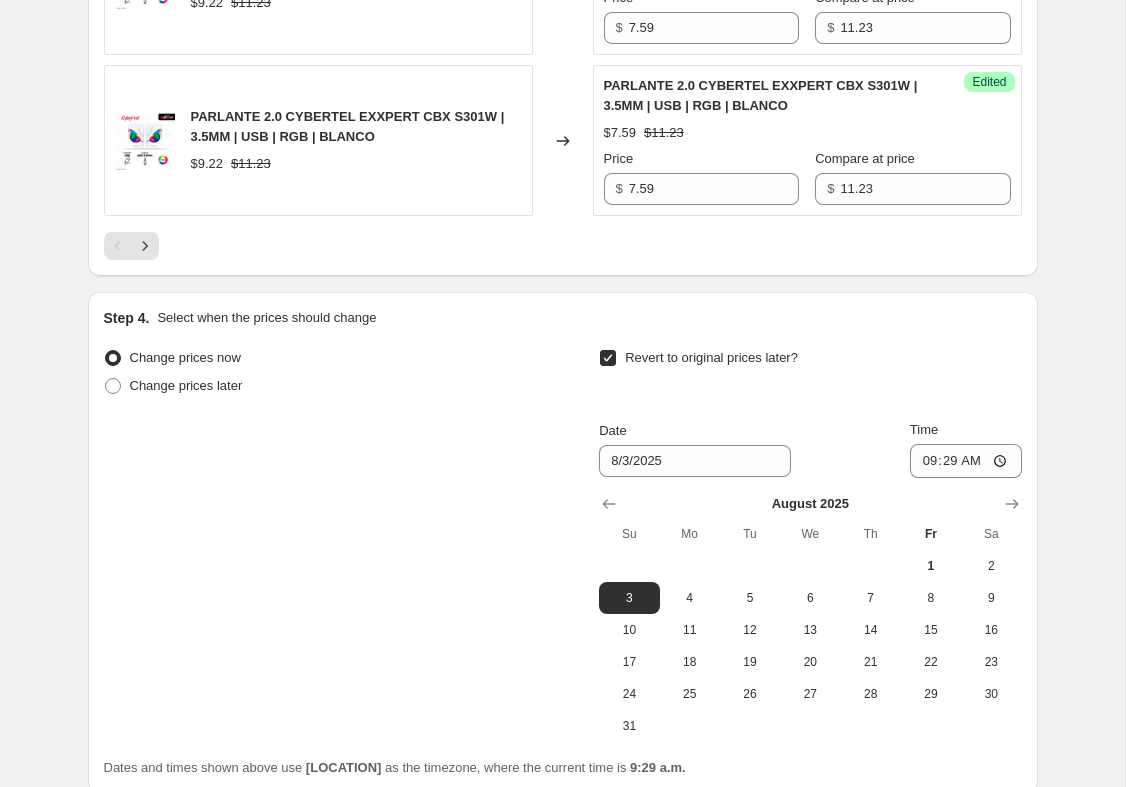 scroll, scrollTop: 3934, scrollLeft: 0, axis: vertical 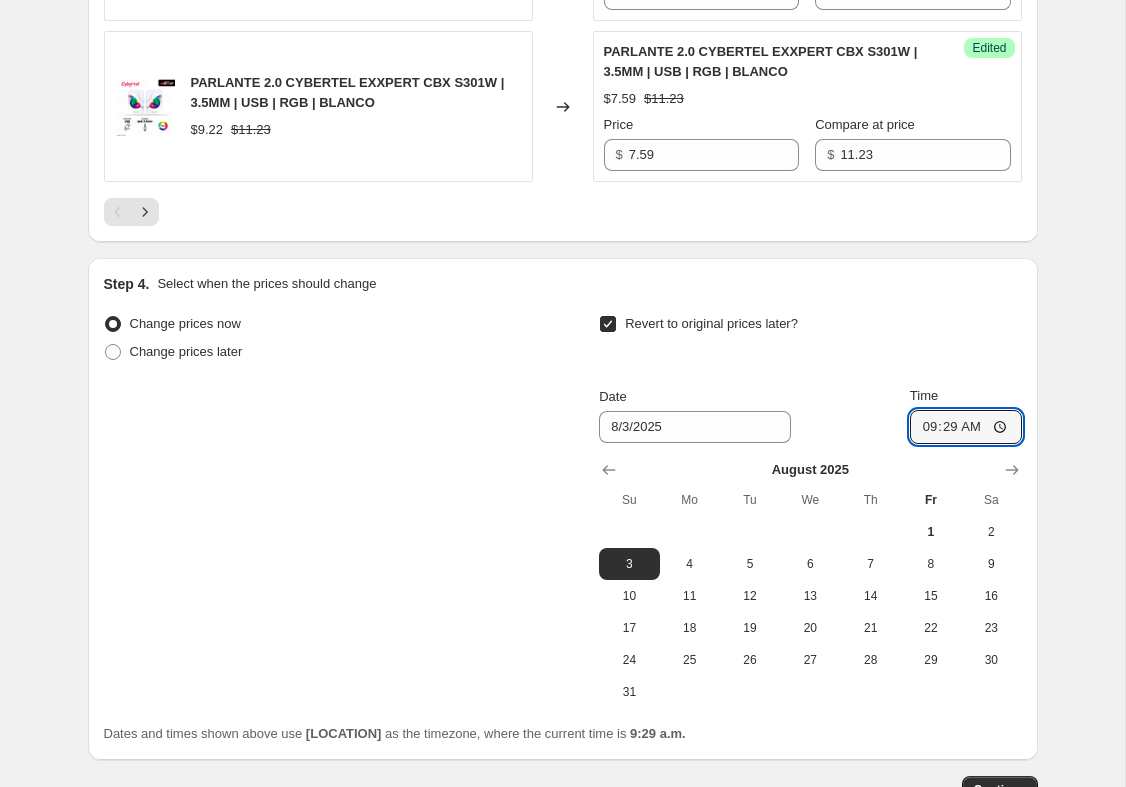 click on "09:29" at bounding box center (966, 427) 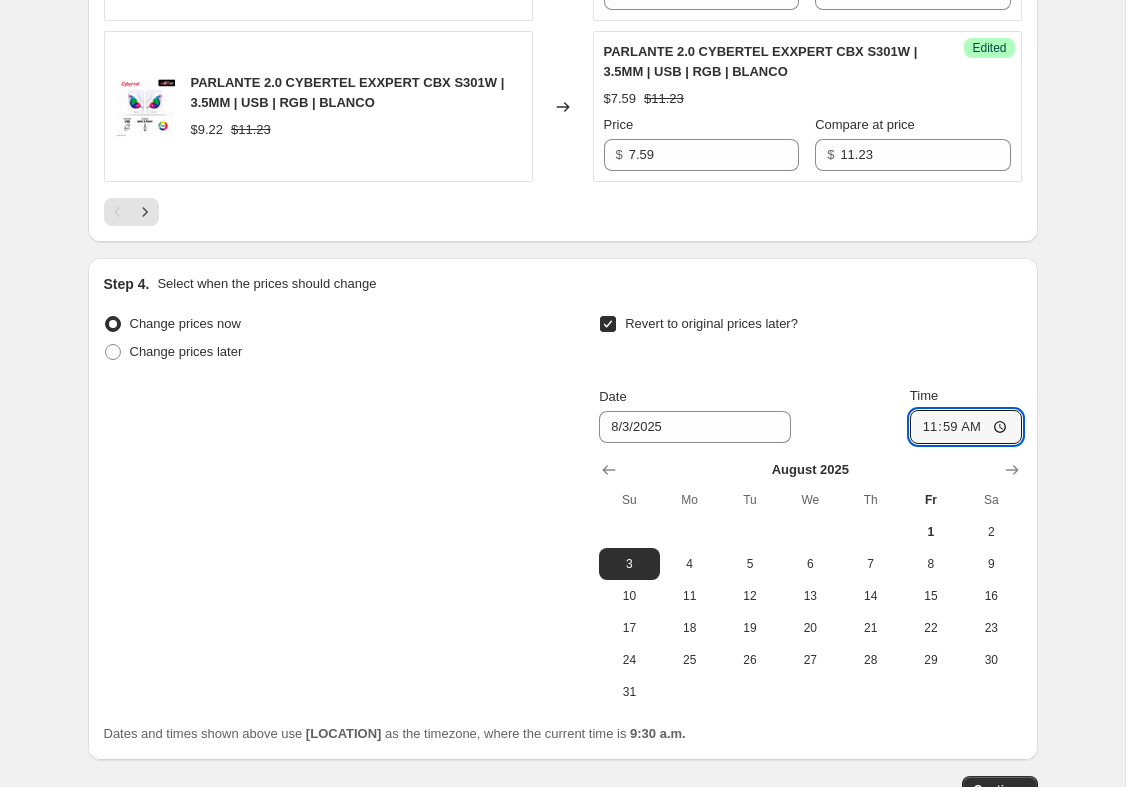 type on "23:59" 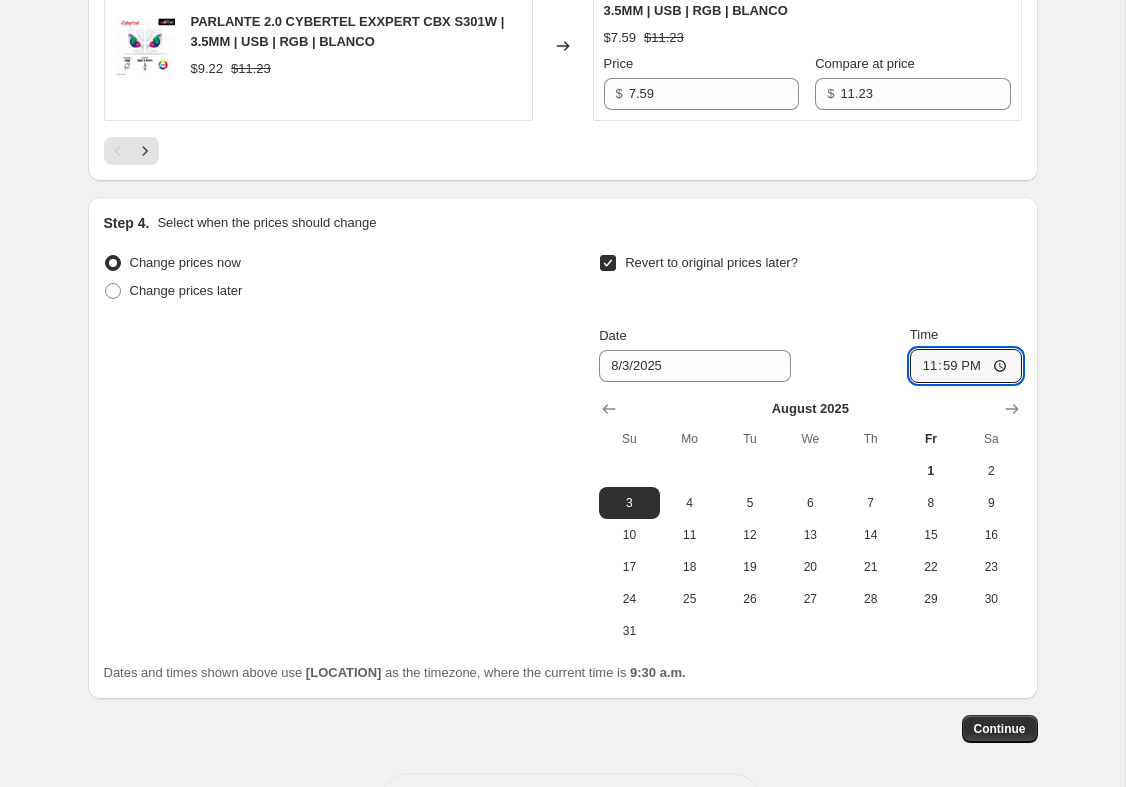 scroll, scrollTop: 4001, scrollLeft: 0, axis: vertical 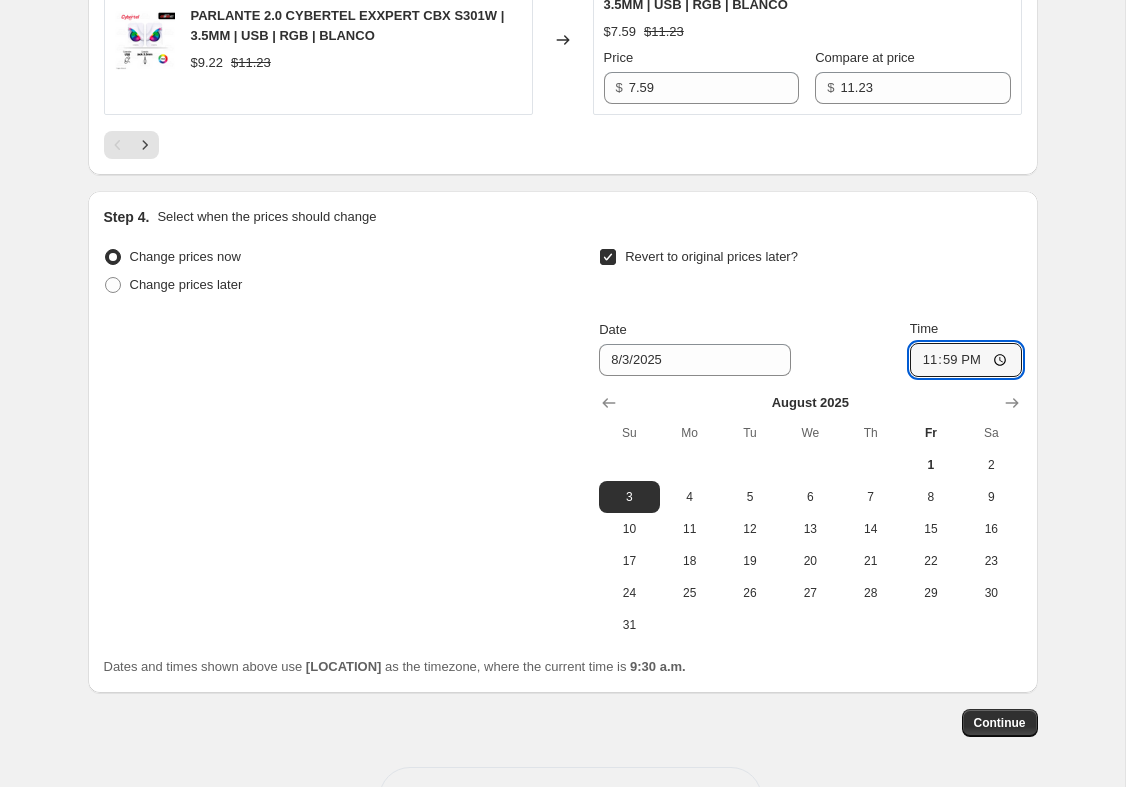click on "Continue" at bounding box center [1000, 723] 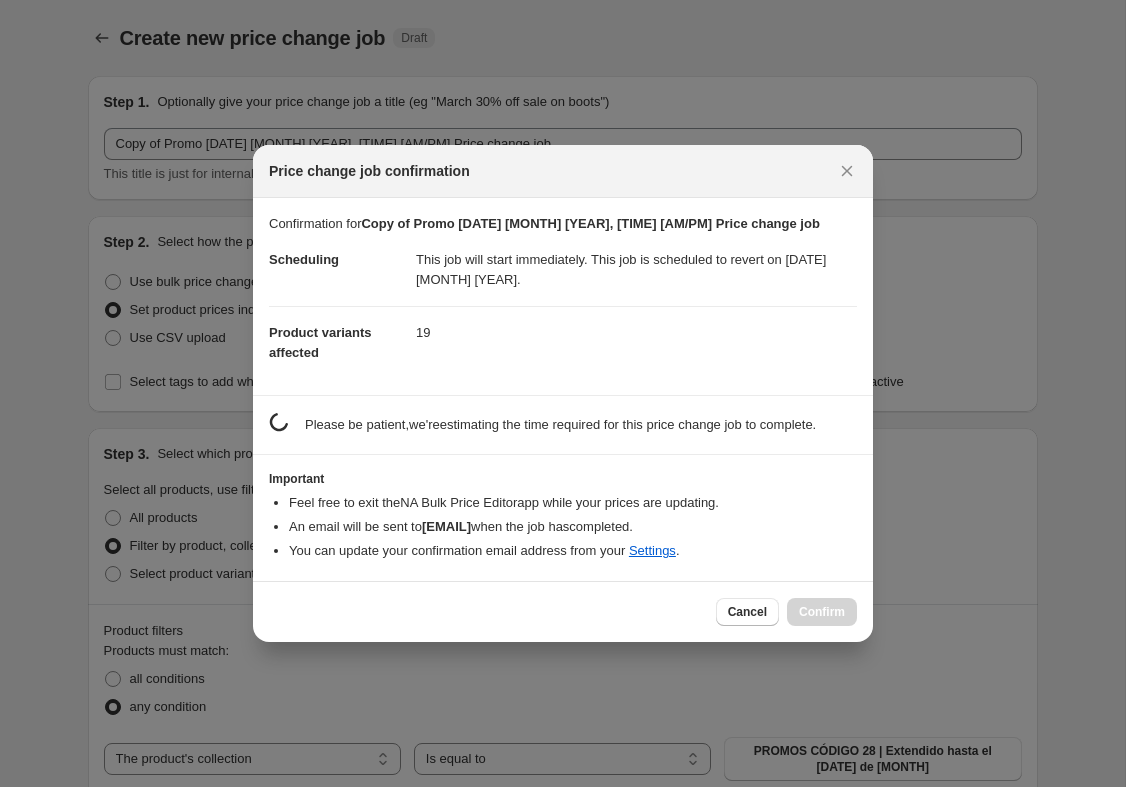 scroll, scrollTop: 4001, scrollLeft: 0, axis: vertical 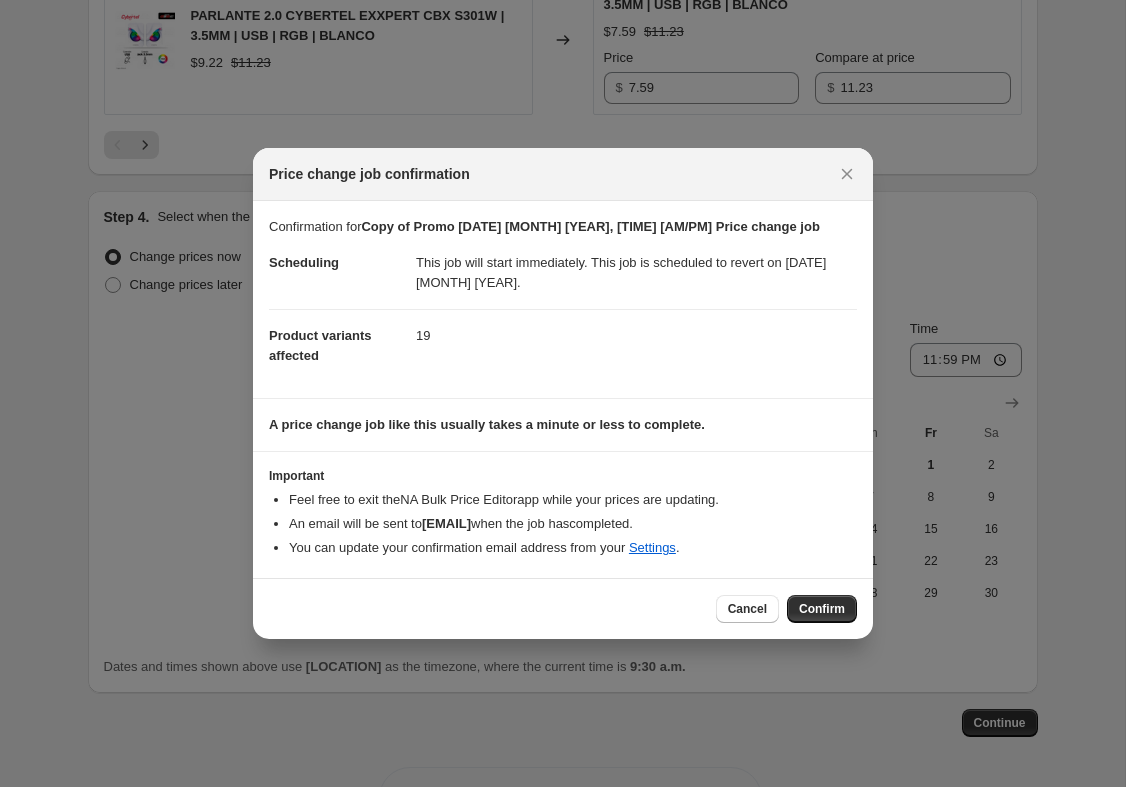 click on "Confirm" at bounding box center [822, 609] 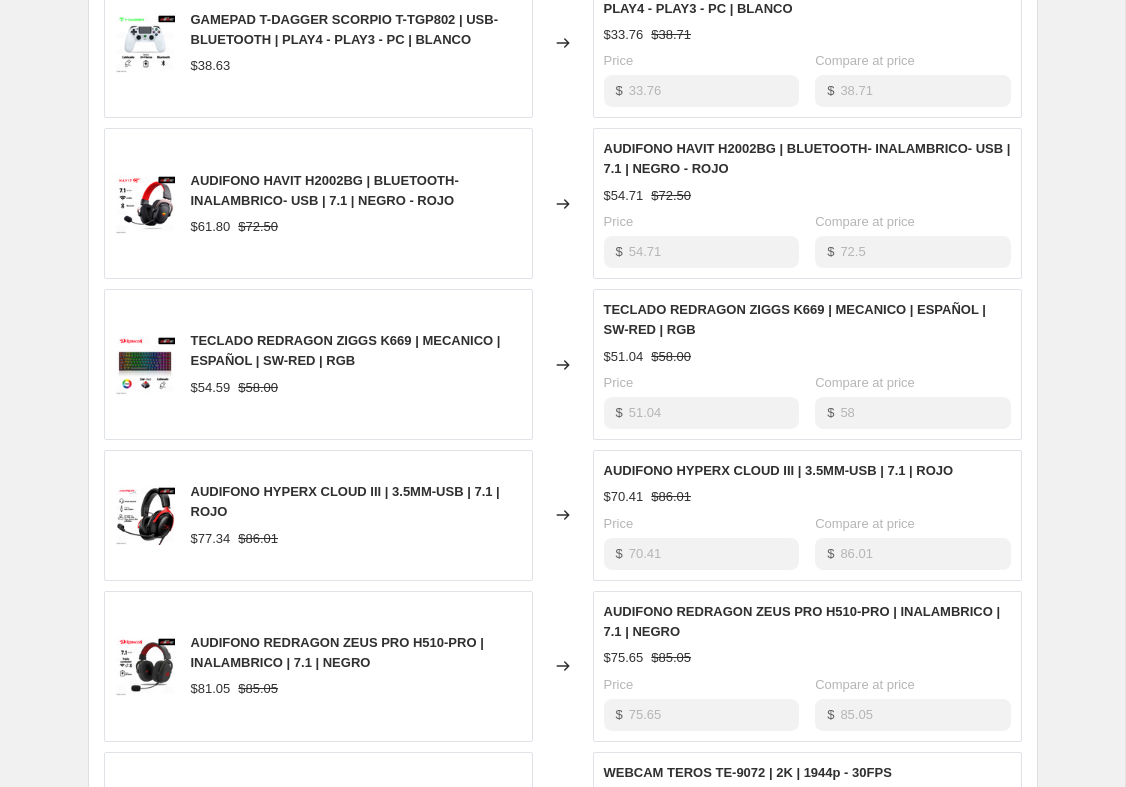scroll, scrollTop: 0, scrollLeft: 0, axis: both 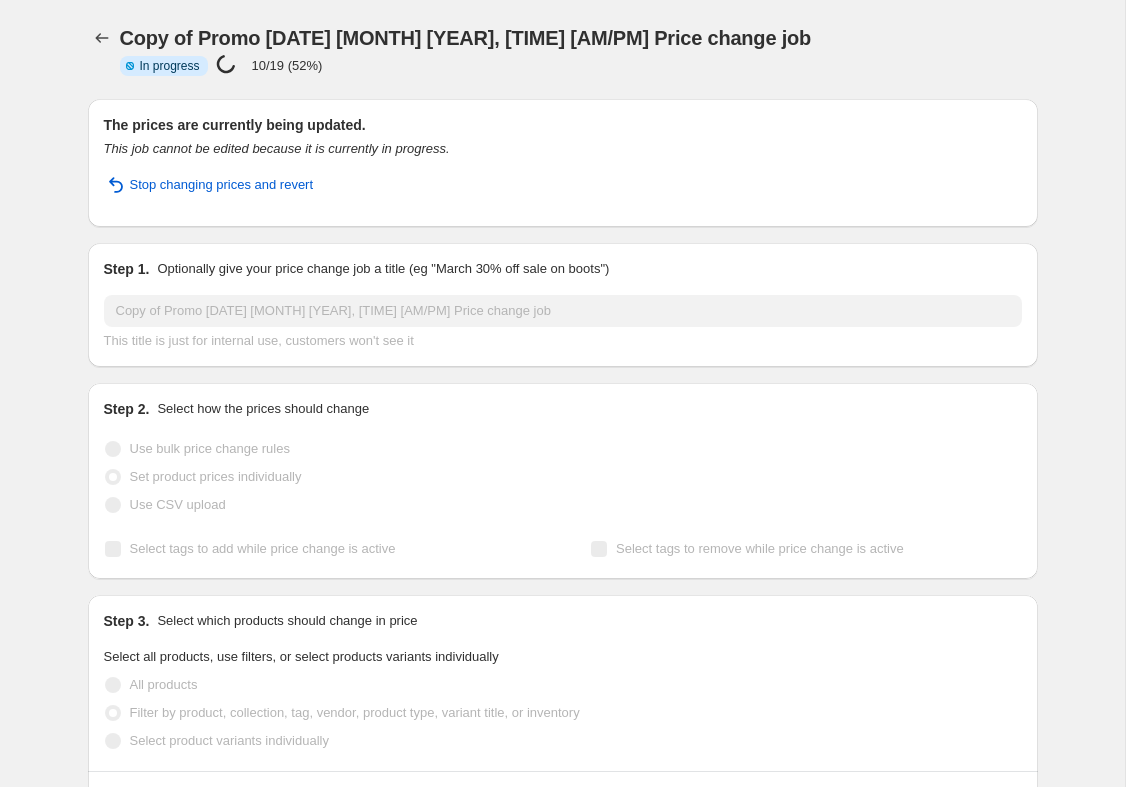 select on "collection" 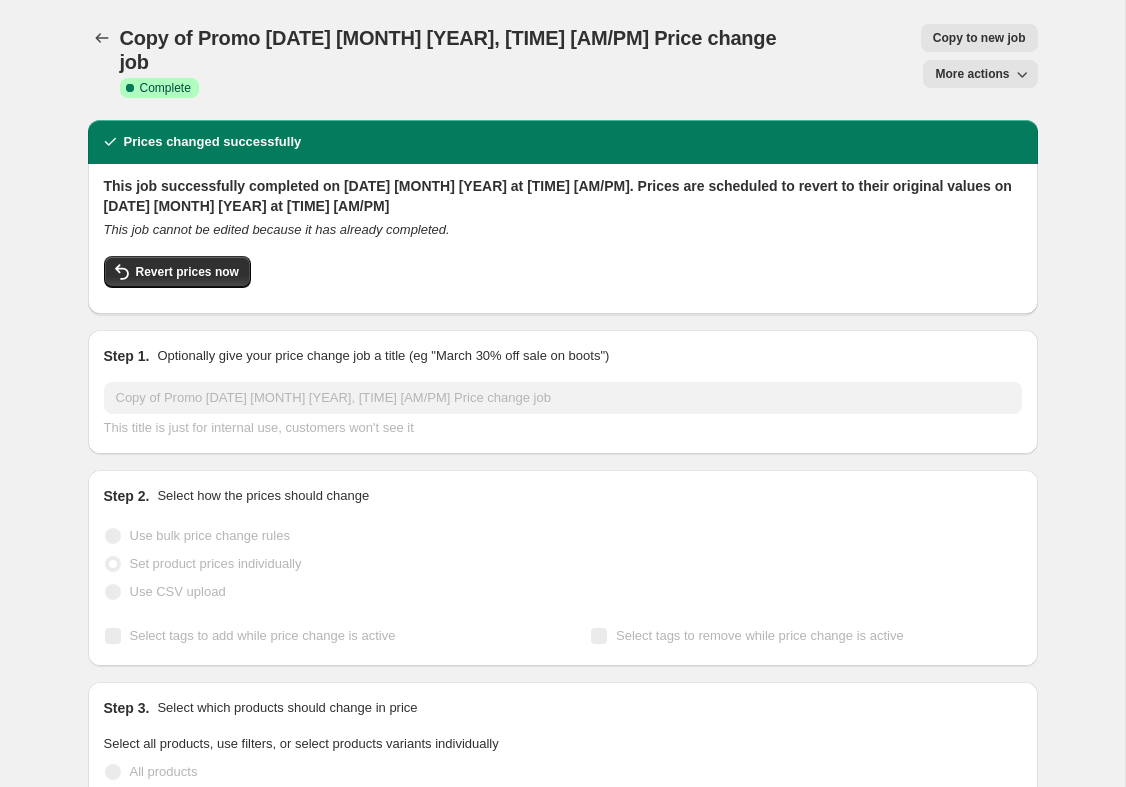 click 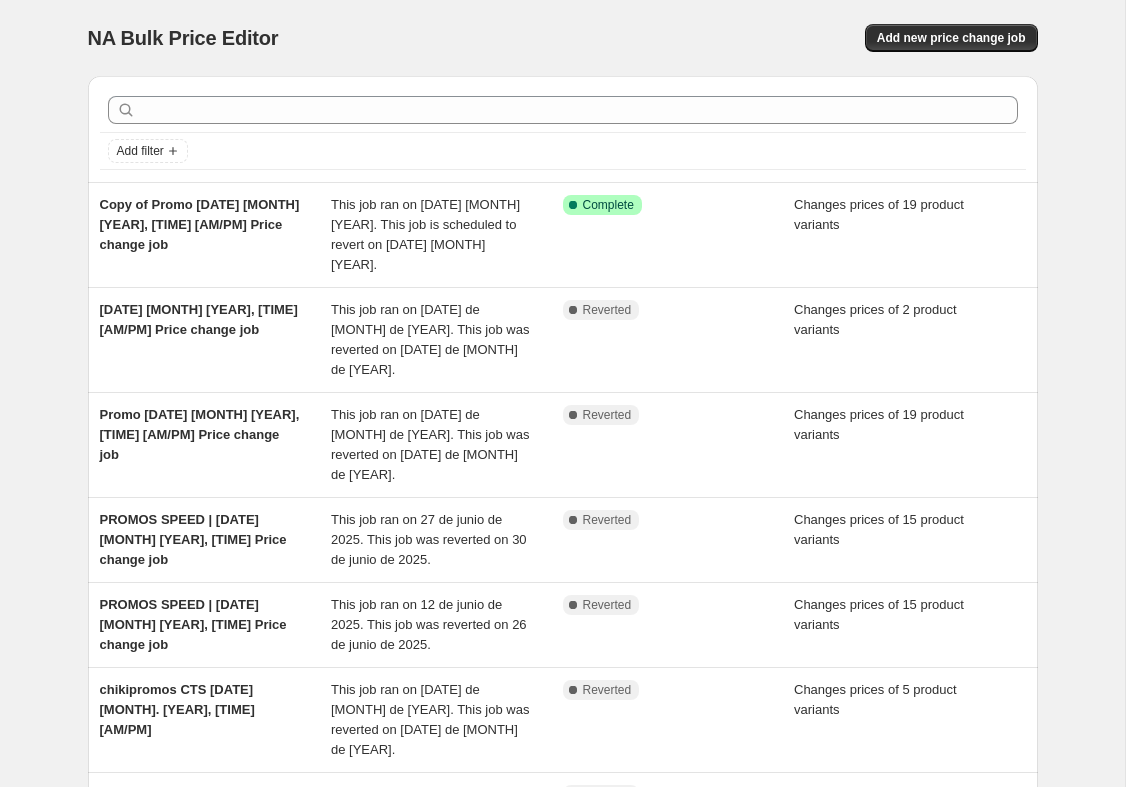 click on "Changes prices of 2 product variants" at bounding box center [910, 340] 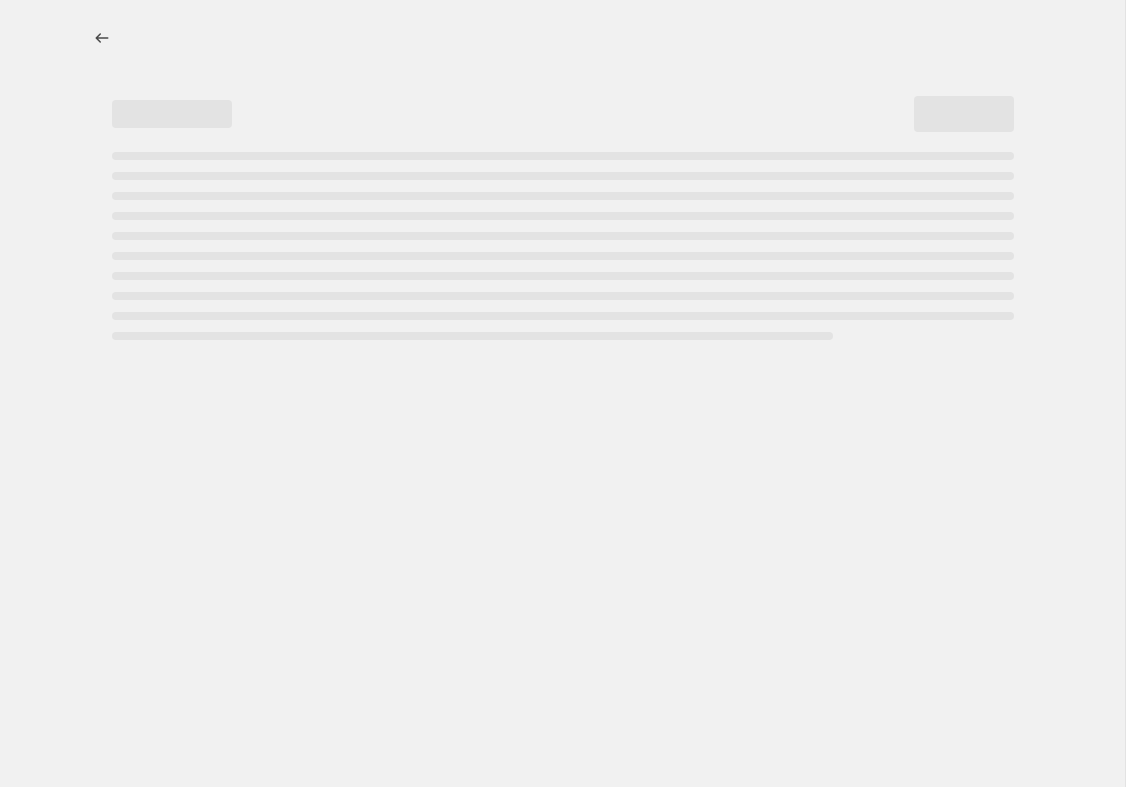 select on "collection" 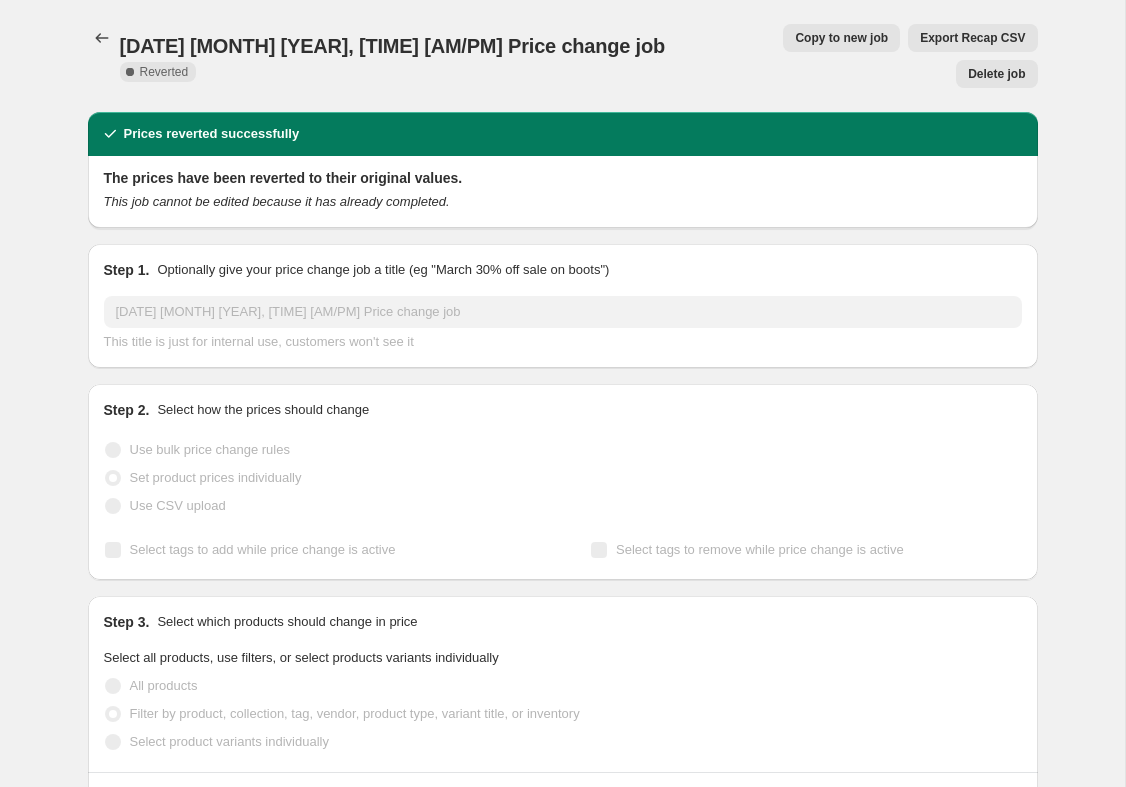 click on "Copy to new job" at bounding box center [841, 38] 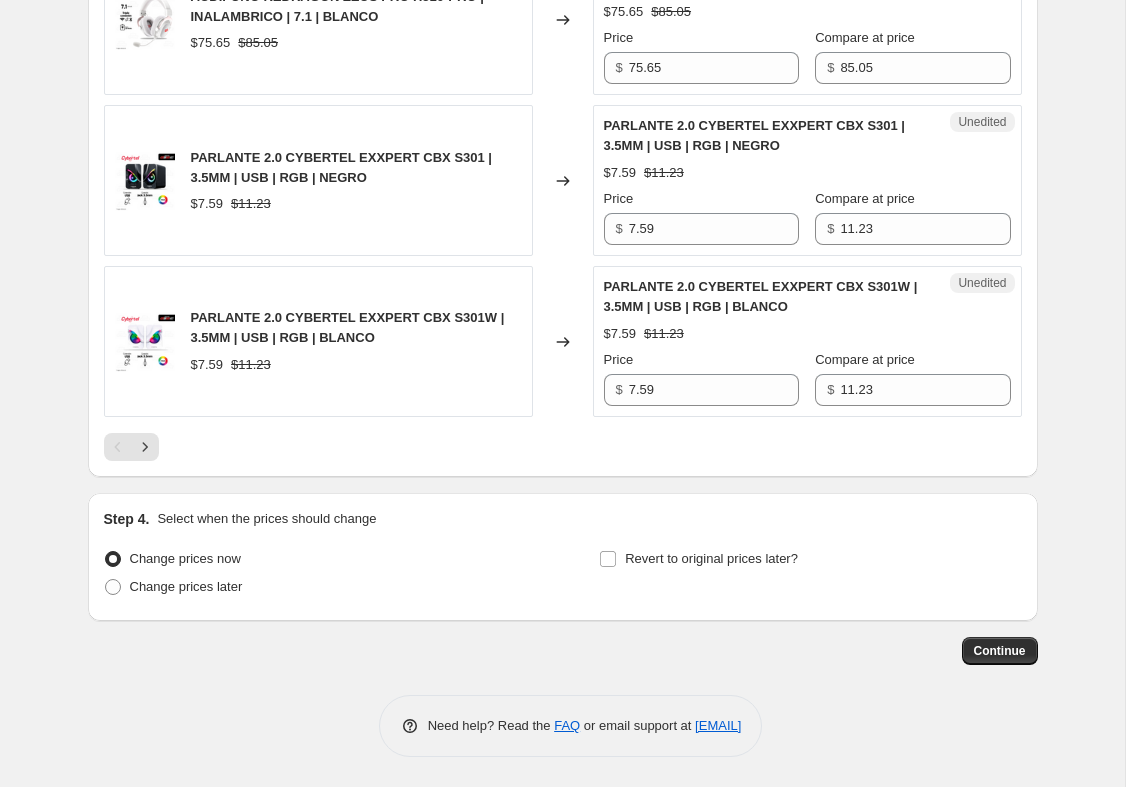 scroll, scrollTop: 3724, scrollLeft: 0, axis: vertical 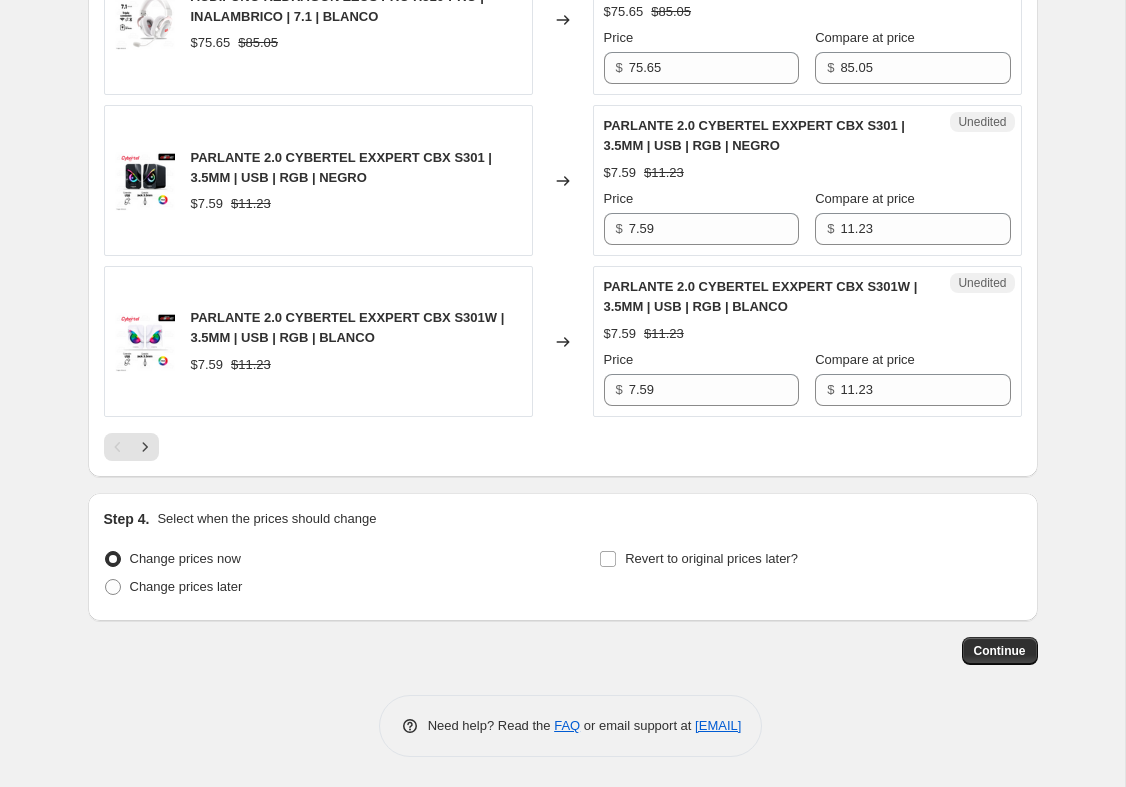 click on "Revert to original prices later?" at bounding box center (711, 558) 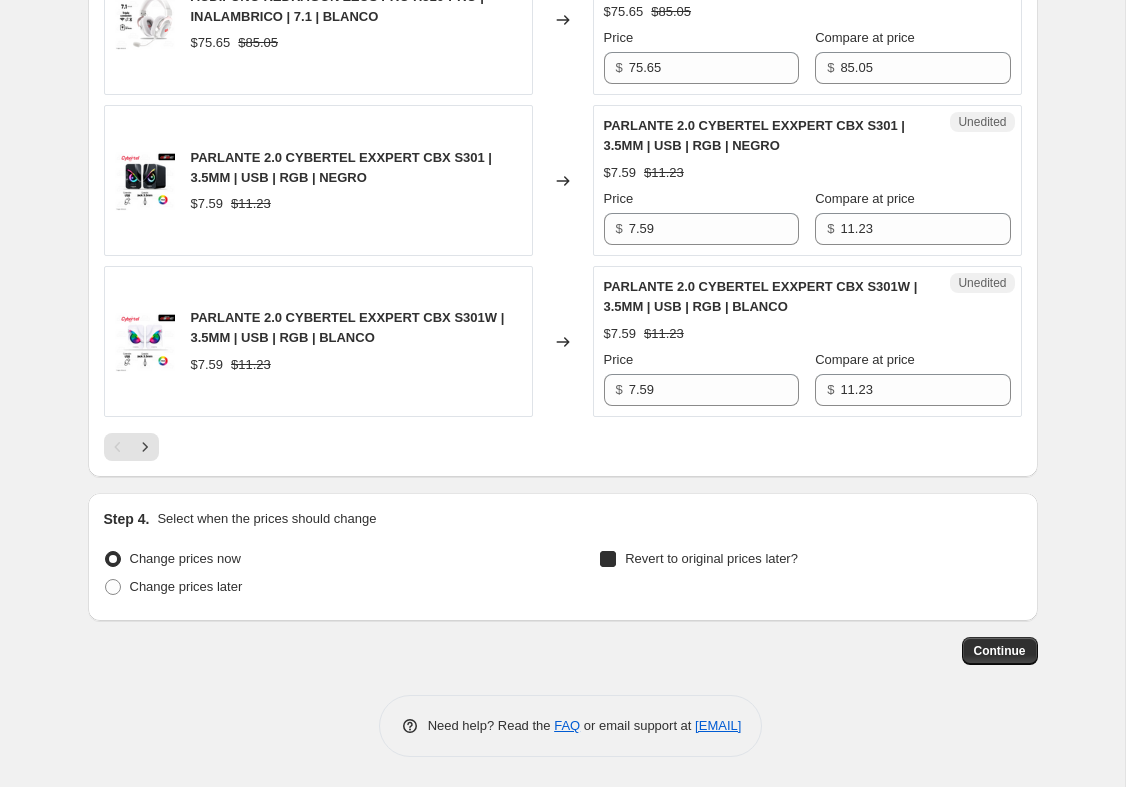 checkbox on "true" 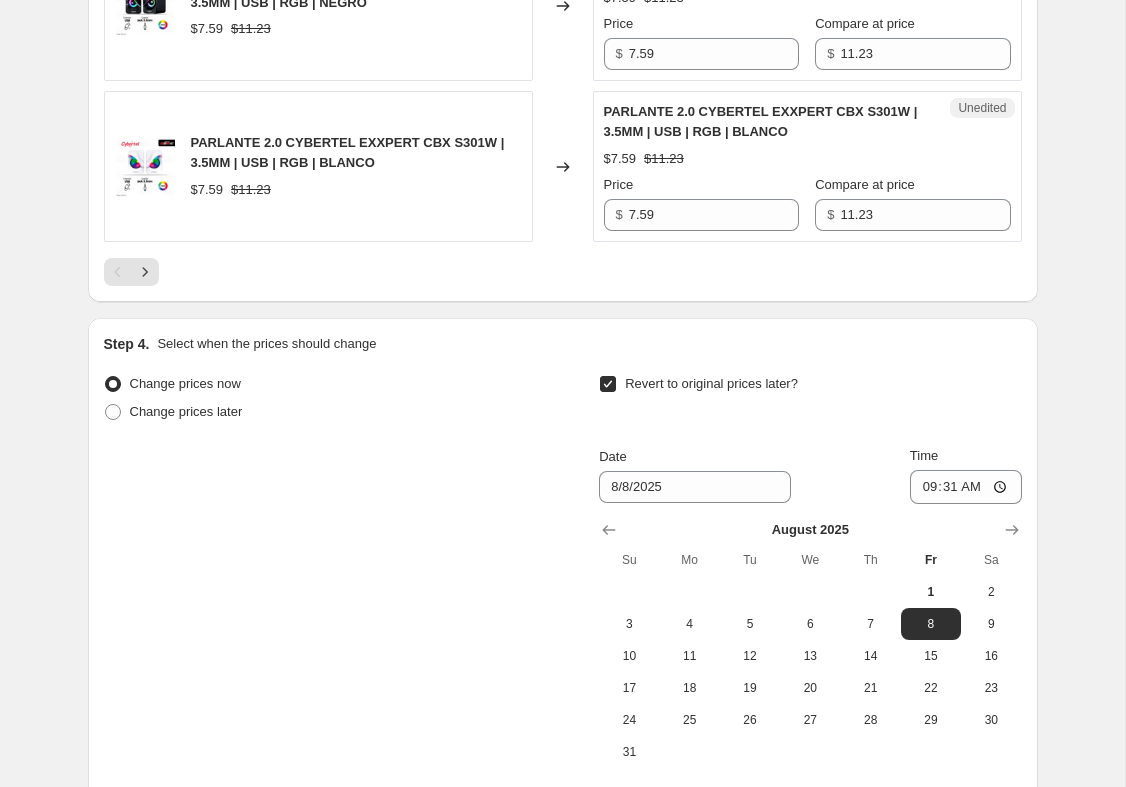 scroll, scrollTop: 3896, scrollLeft: 0, axis: vertical 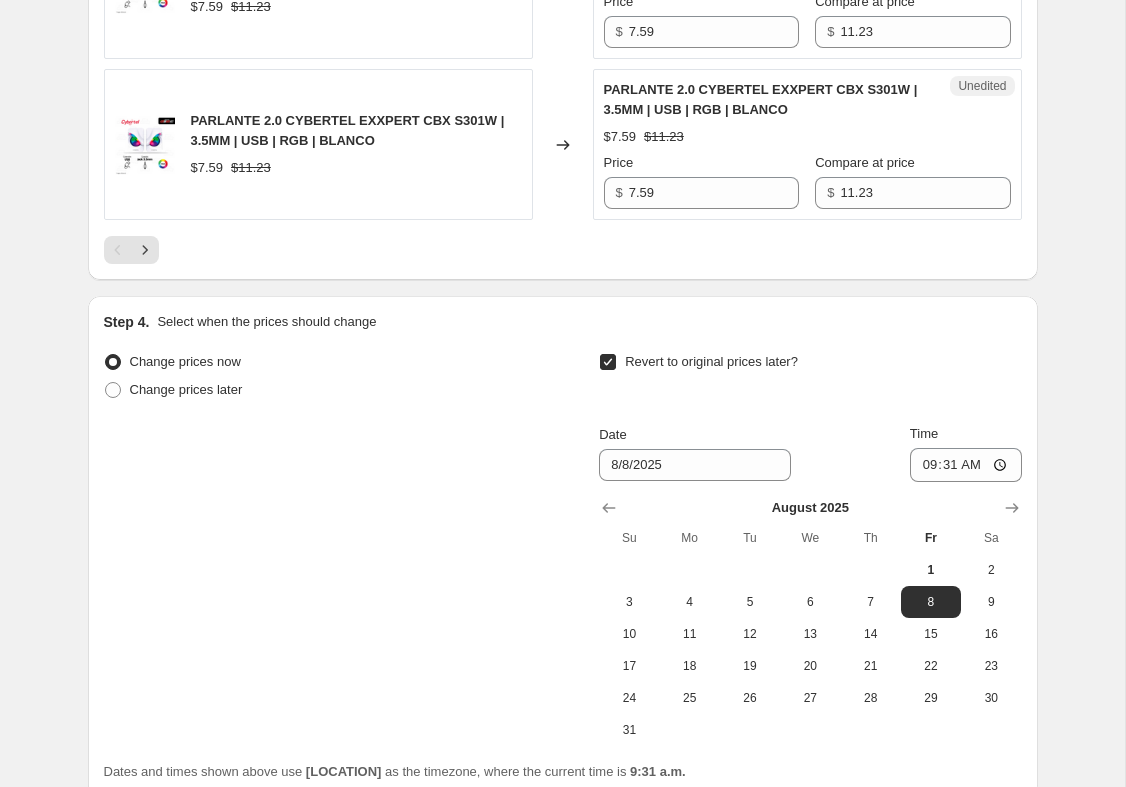 click on "3" at bounding box center (629, 602) 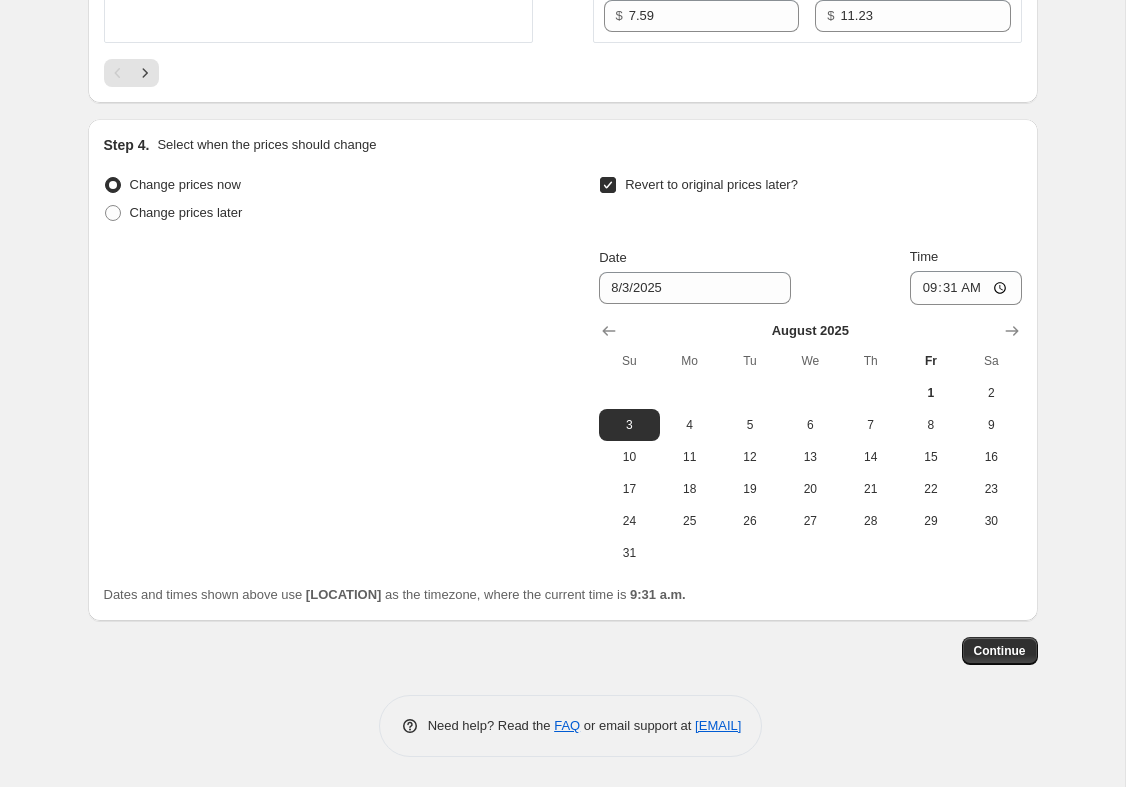 scroll, scrollTop: 4096, scrollLeft: 0, axis: vertical 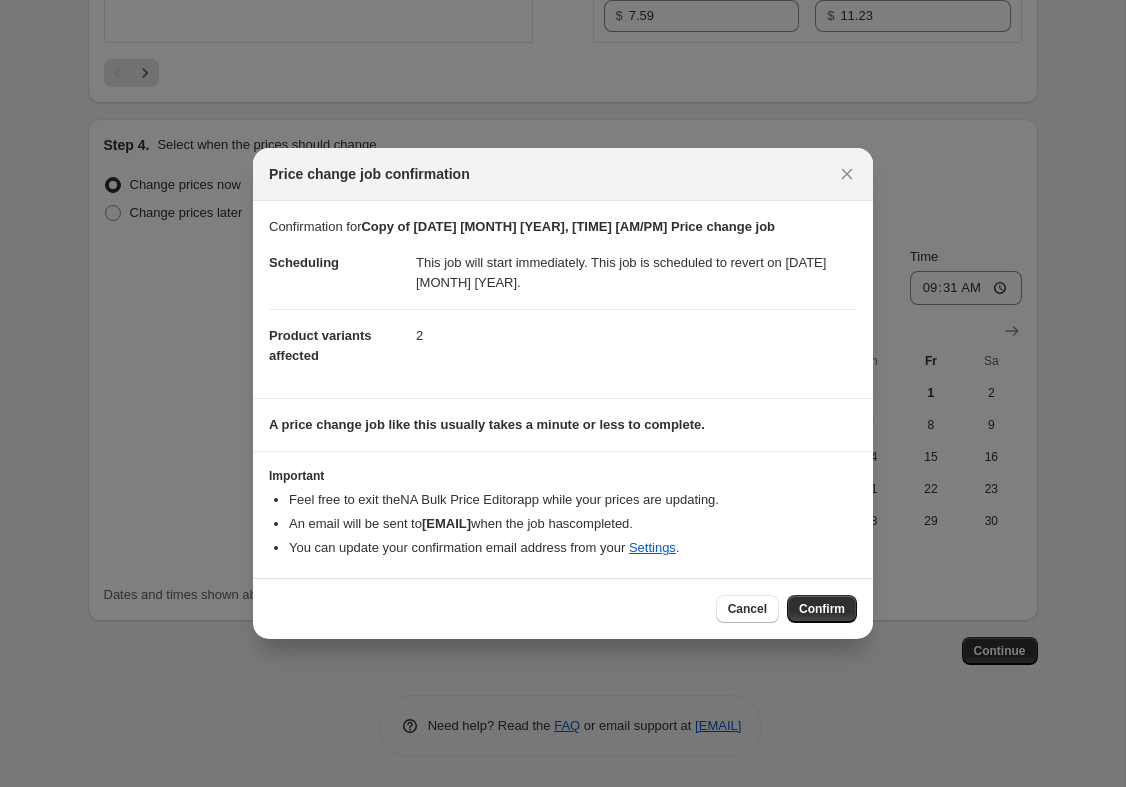 click on "Confirm" at bounding box center [822, 609] 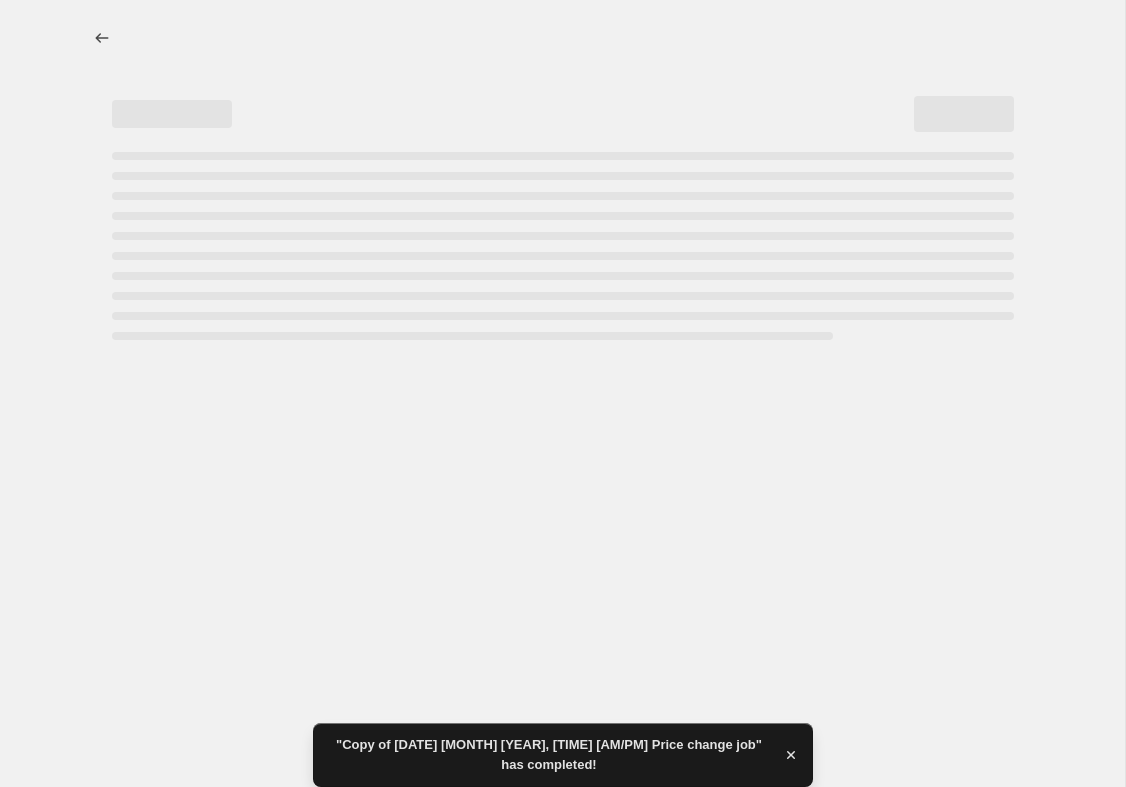scroll, scrollTop: 0, scrollLeft: 0, axis: both 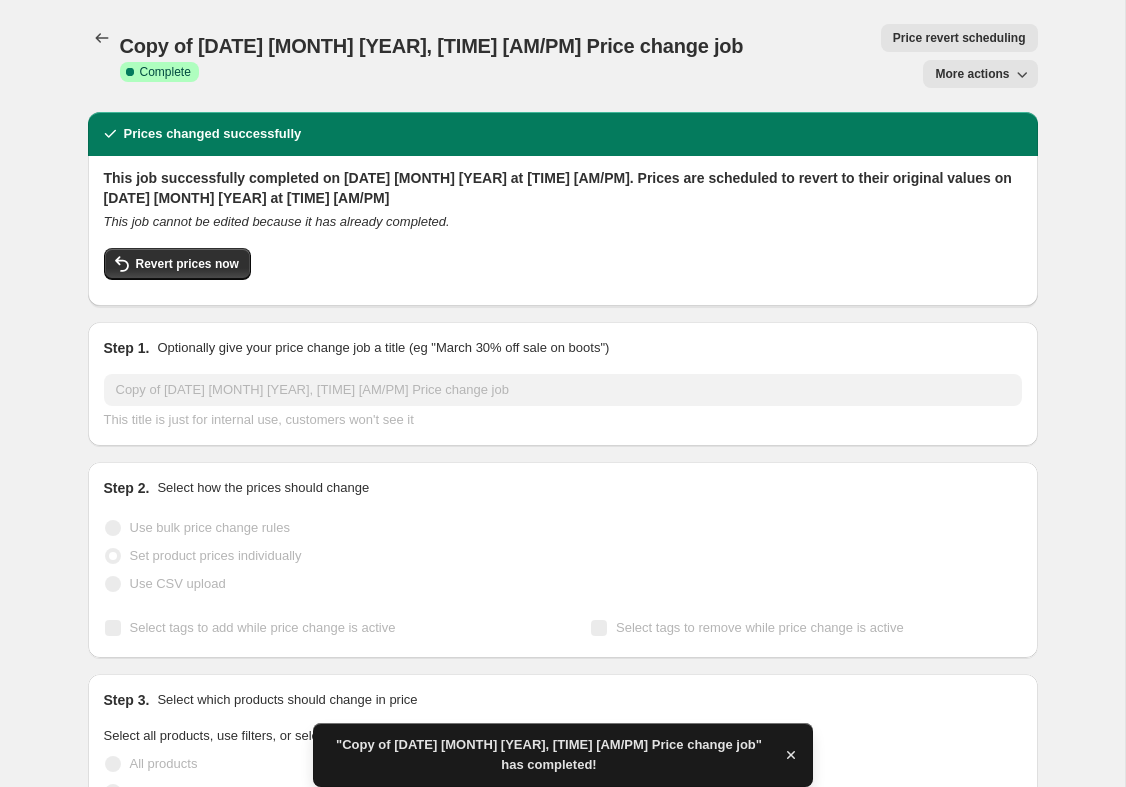click 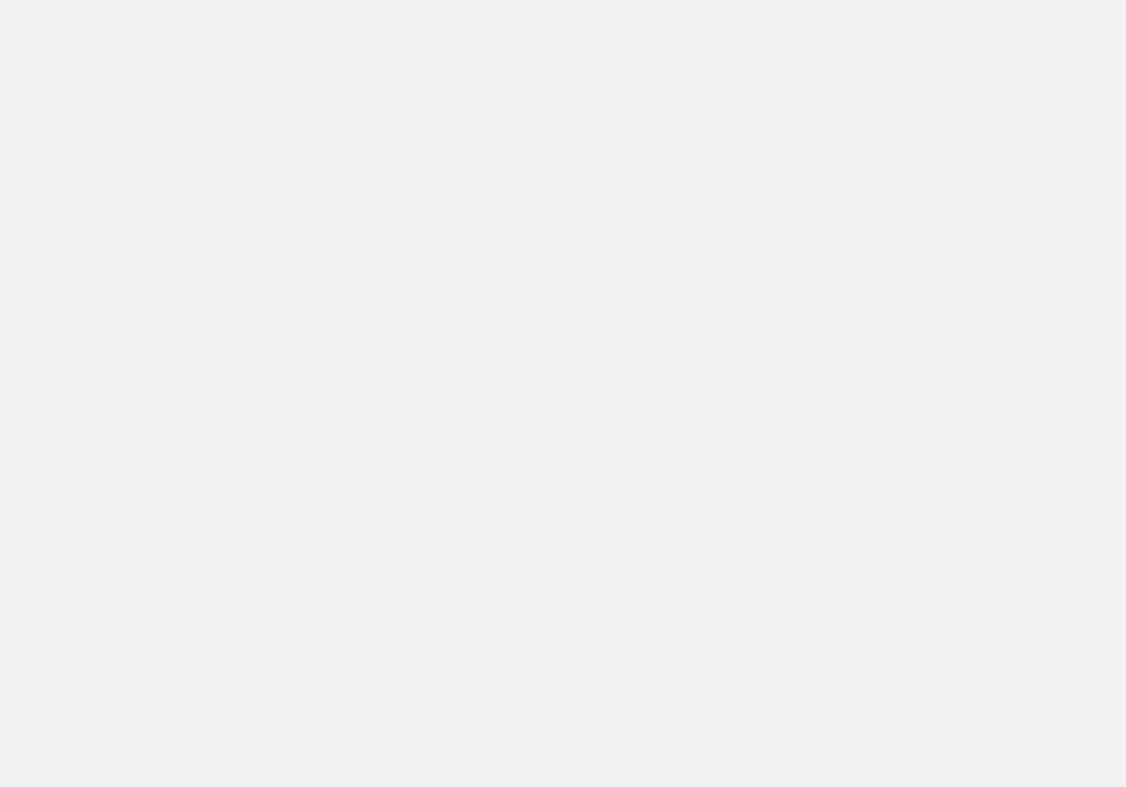 scroll, scrollTop: 0, scrollLeft: 0, axis: both 